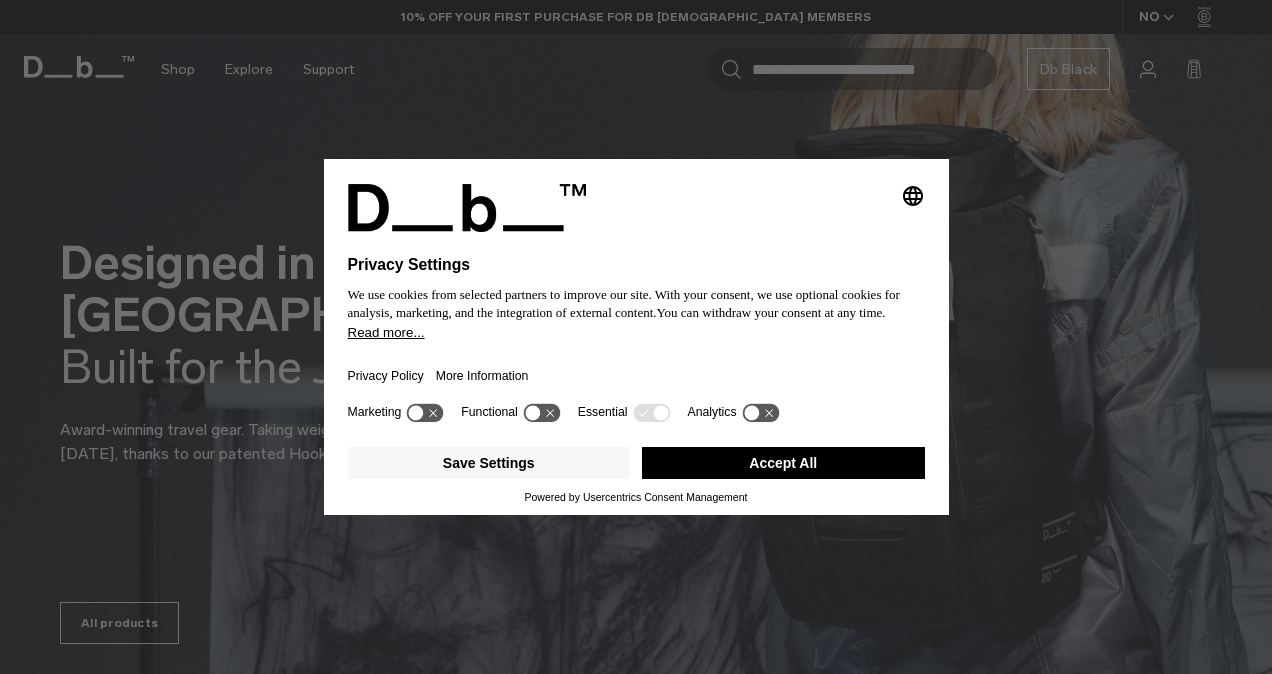 scroll, scrollTop: 0, scrollLeft: 0, axis: both 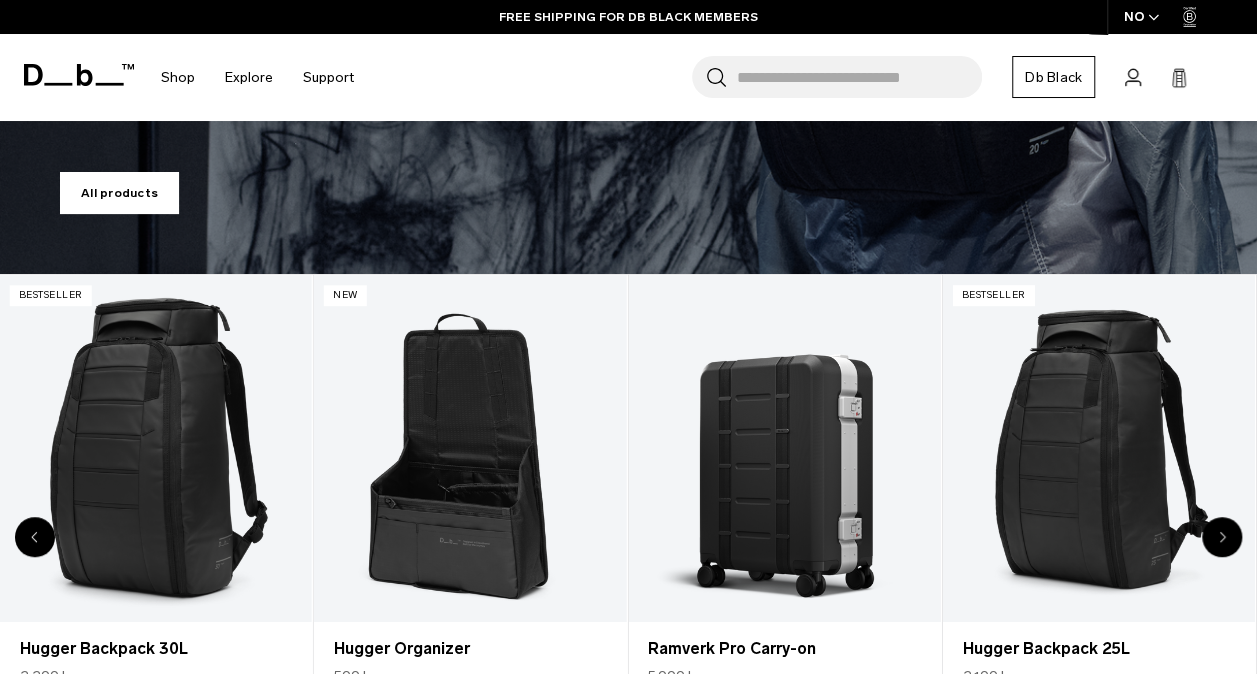 click on "All products" at bounding box center [119, 193] 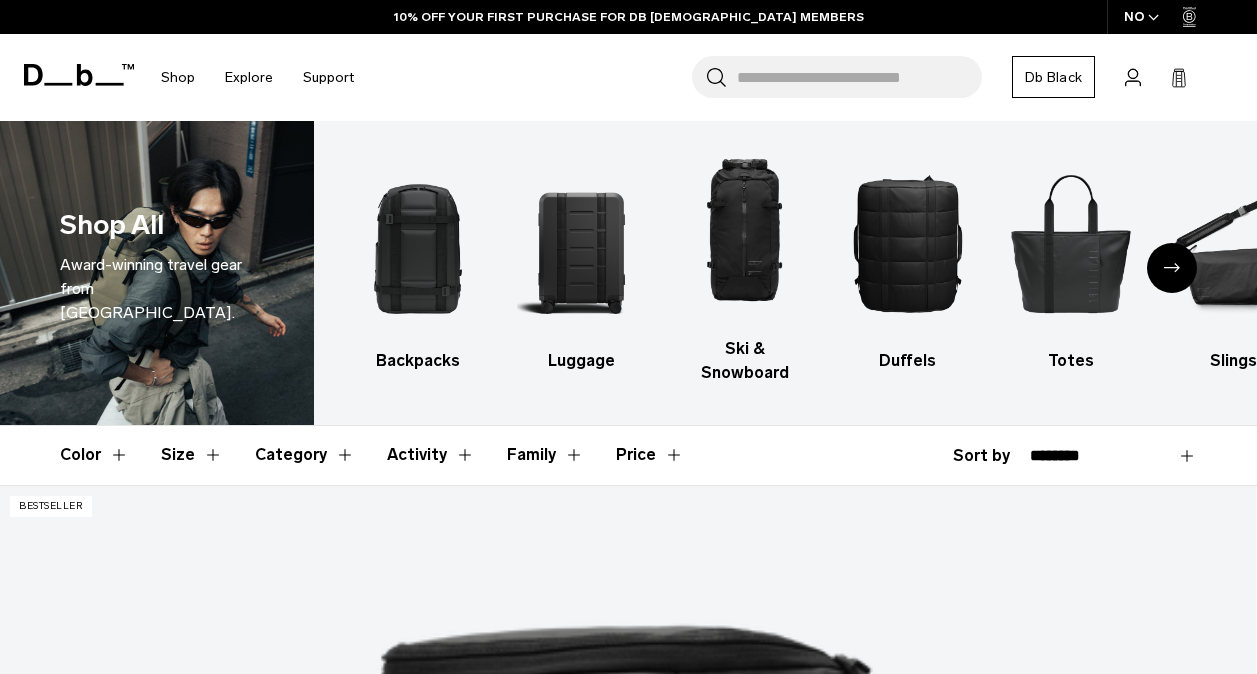 scroll, scrollTop: 1669, scrollLeft: 0, axis: vertical 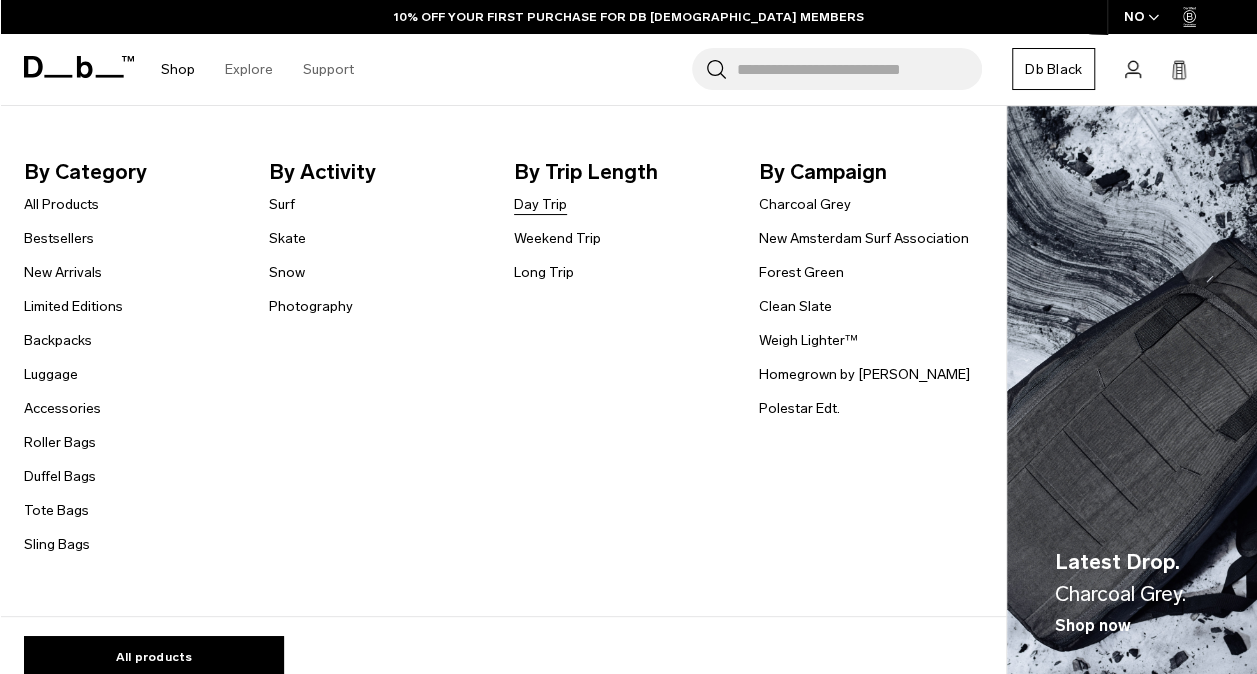 click on "Day Trip" at bounding box center [540, 204] 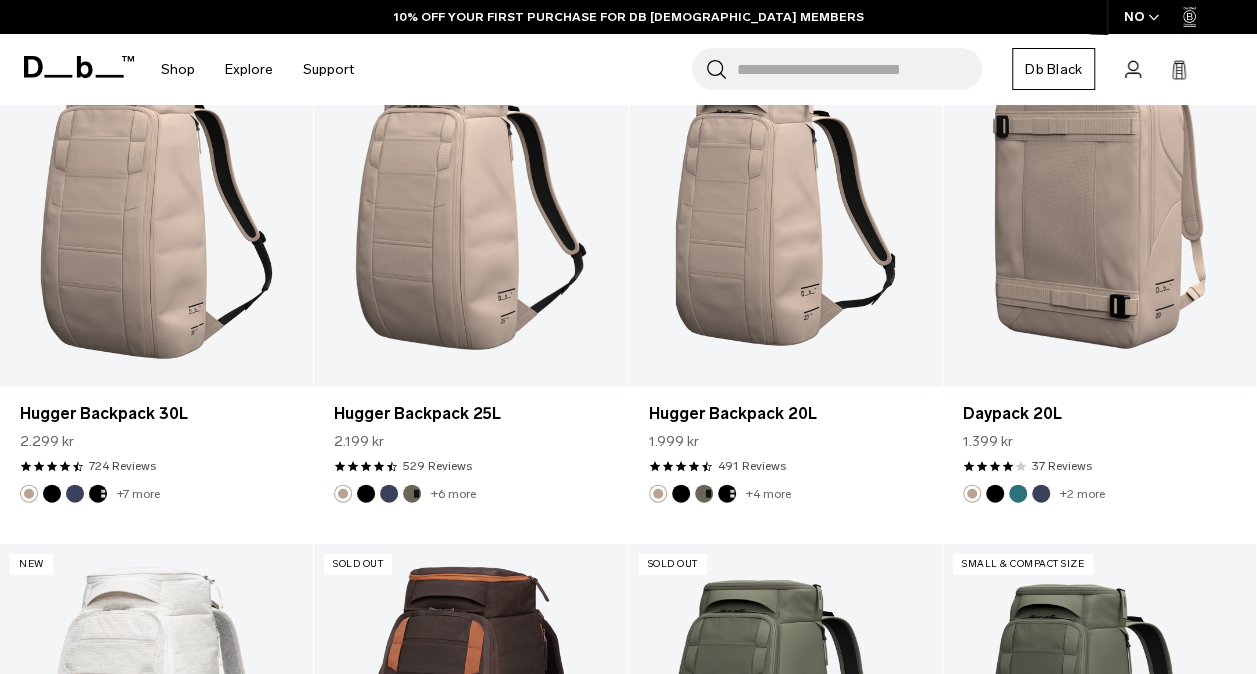 scroll, scrollTop: 0, scrollLeft: 0, axis: both 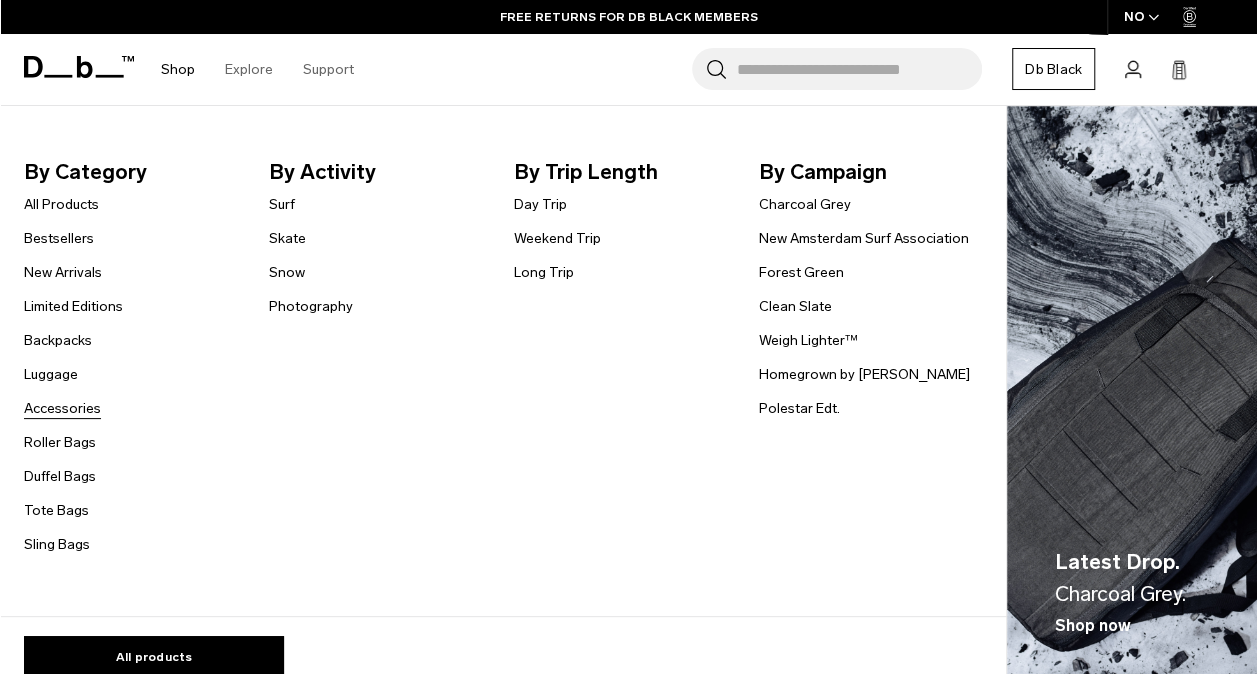 click on "Accessories" at bounding box center (62, 408) 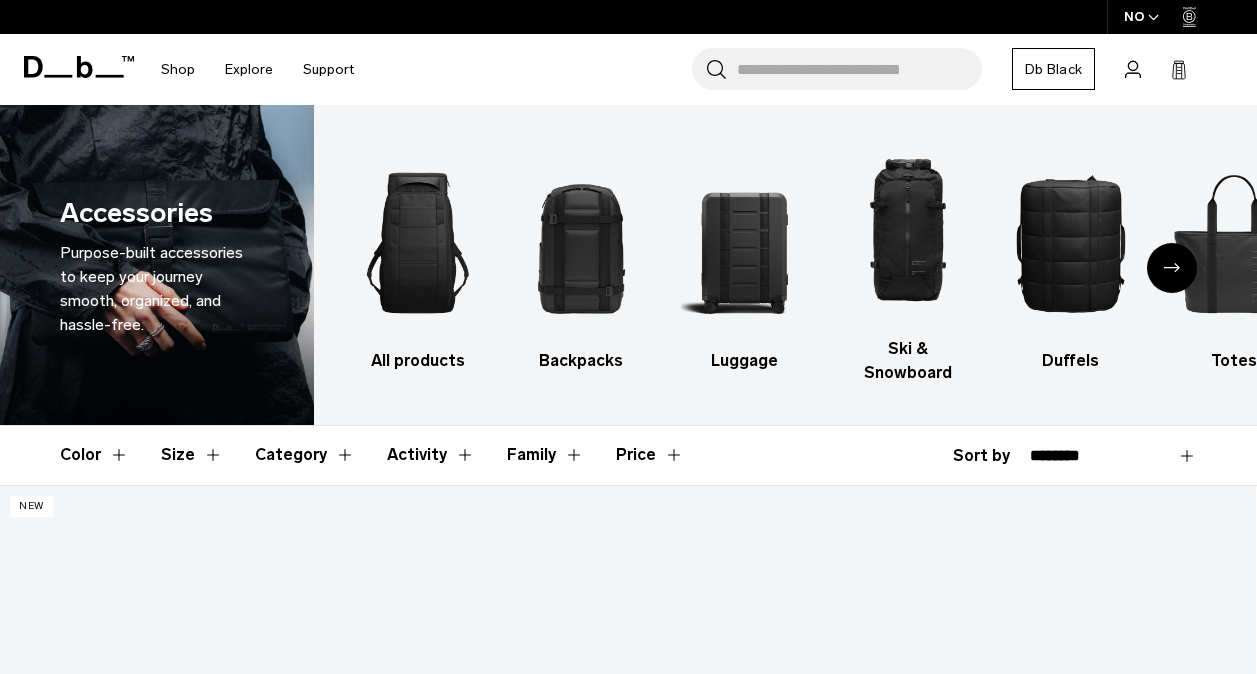 scroll, scrollTop: 588, scrollLeft: 0, axis: vertical 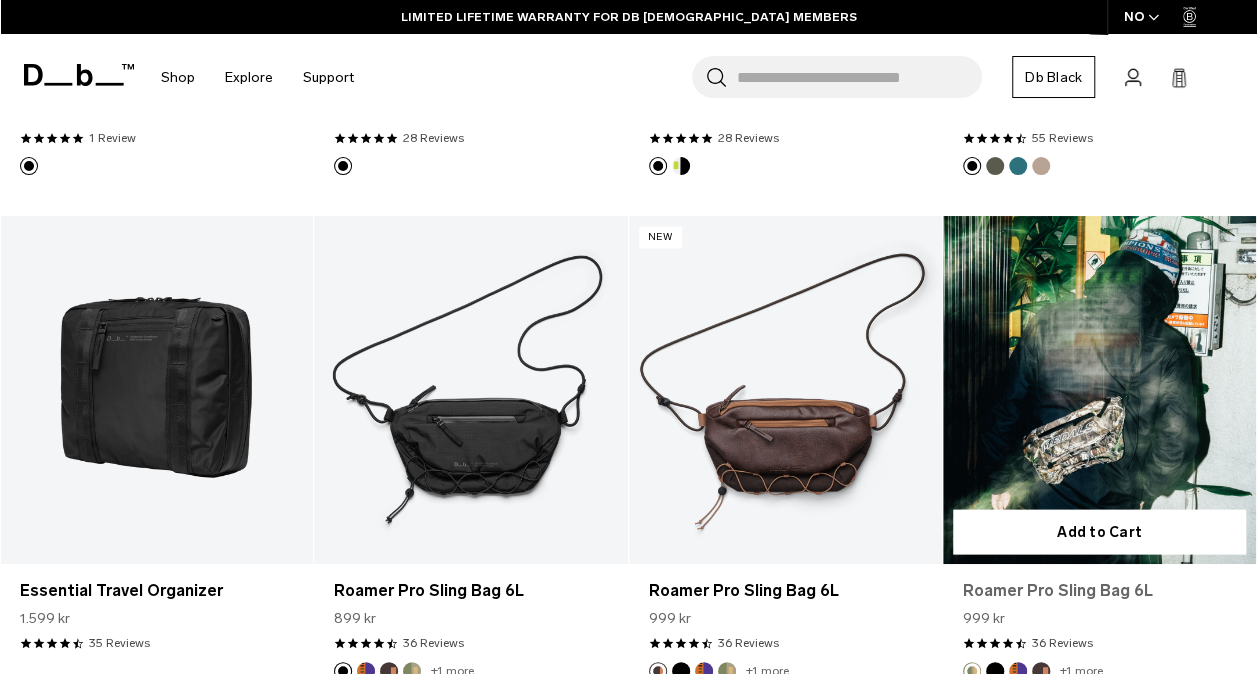 click on "Roamer Pro Sling Bag 6L" at bounding box center [1099, 591] 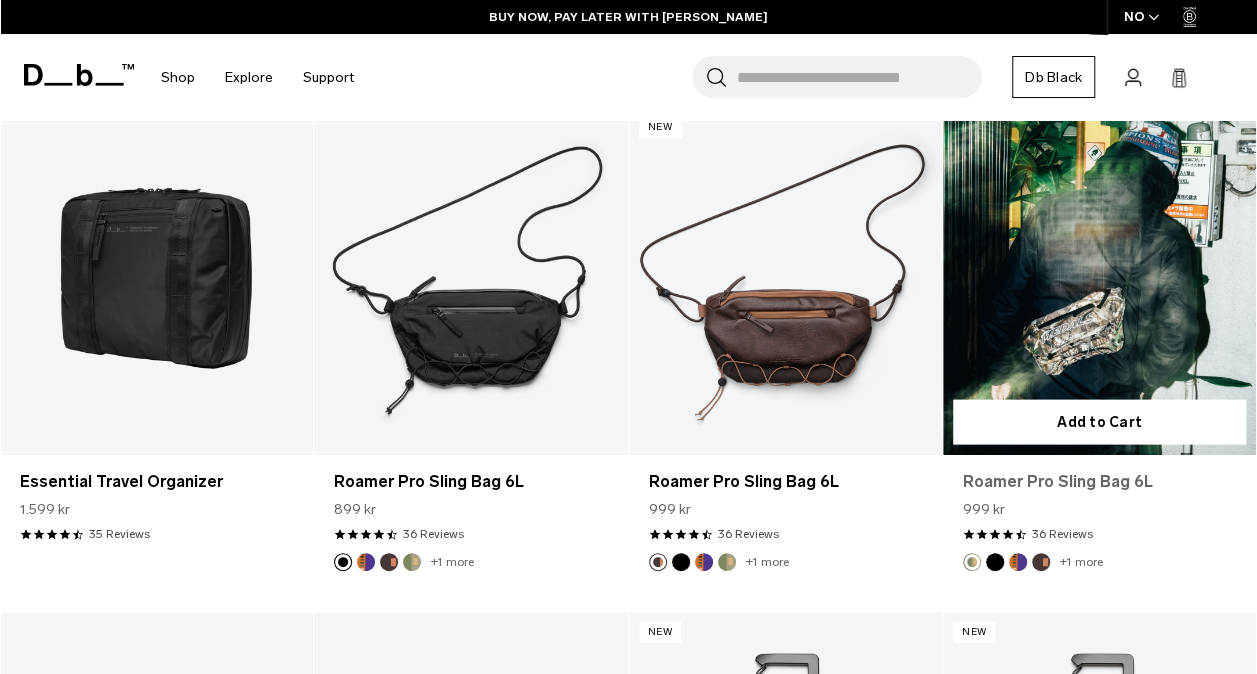 scroll, scrollTop: 2057, scrollLeft: 0, axis: vertical 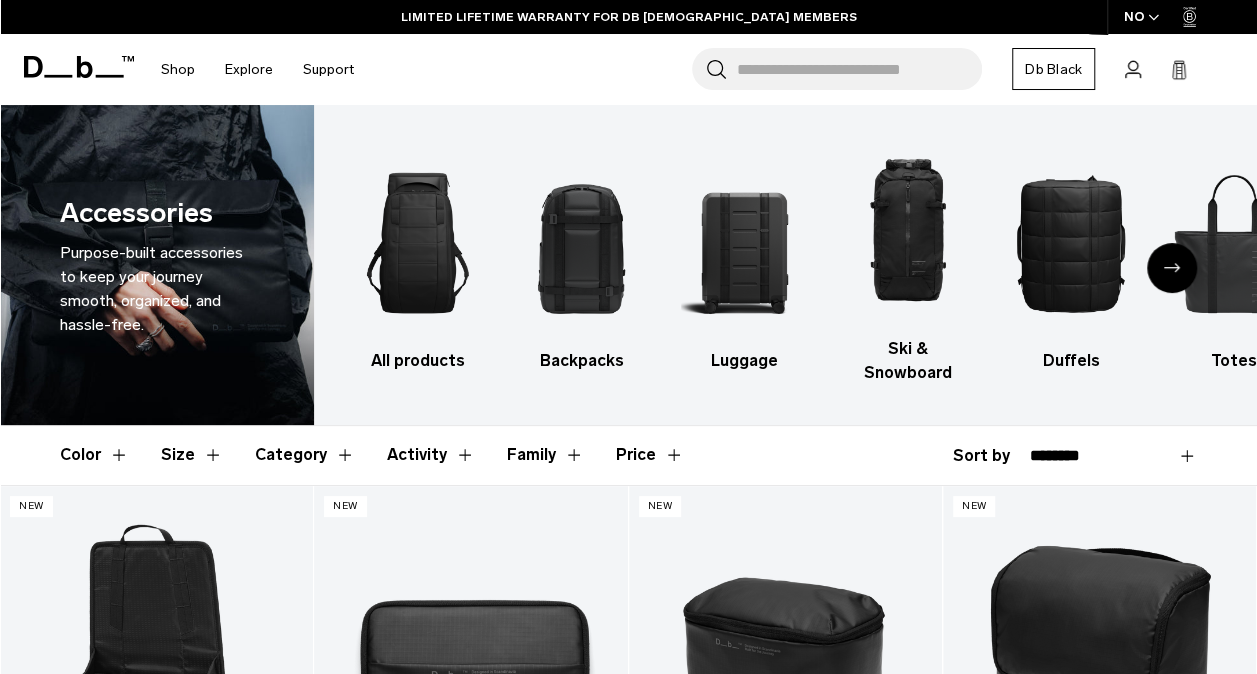 click on "Activity" at bounding box center [431, 455] 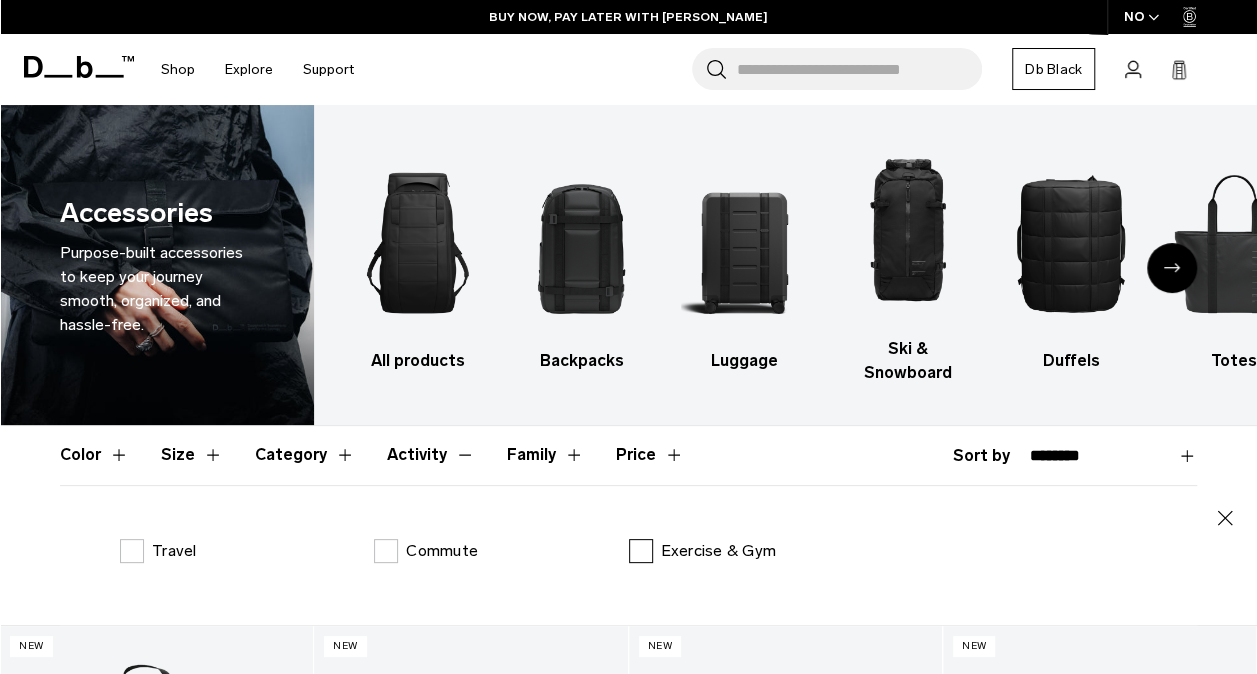 click on "Exercise & Gym" at bounding box center [703, 551] 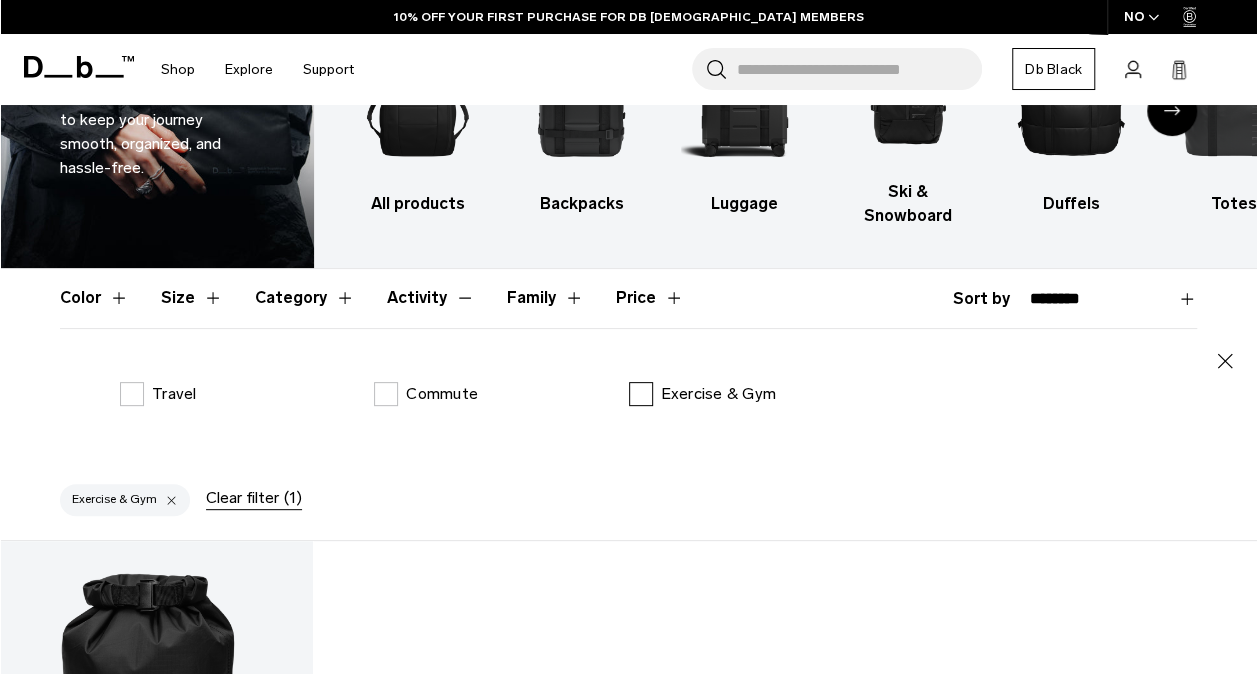 scroll, scrollTop: 0, scrollLeft: 0, axis: both 